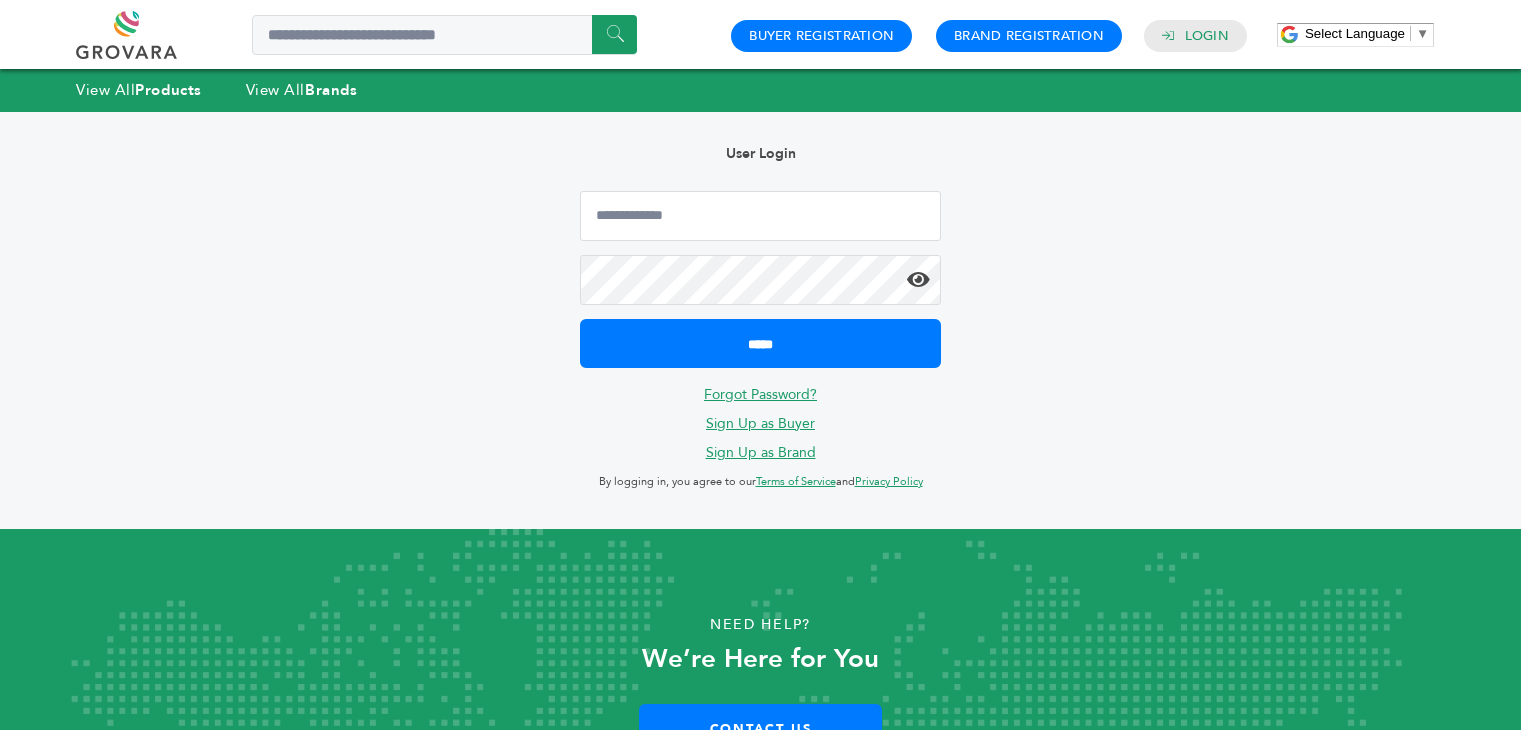 scroll, scrollTop: 0, scrollLeft: 0, axis: both 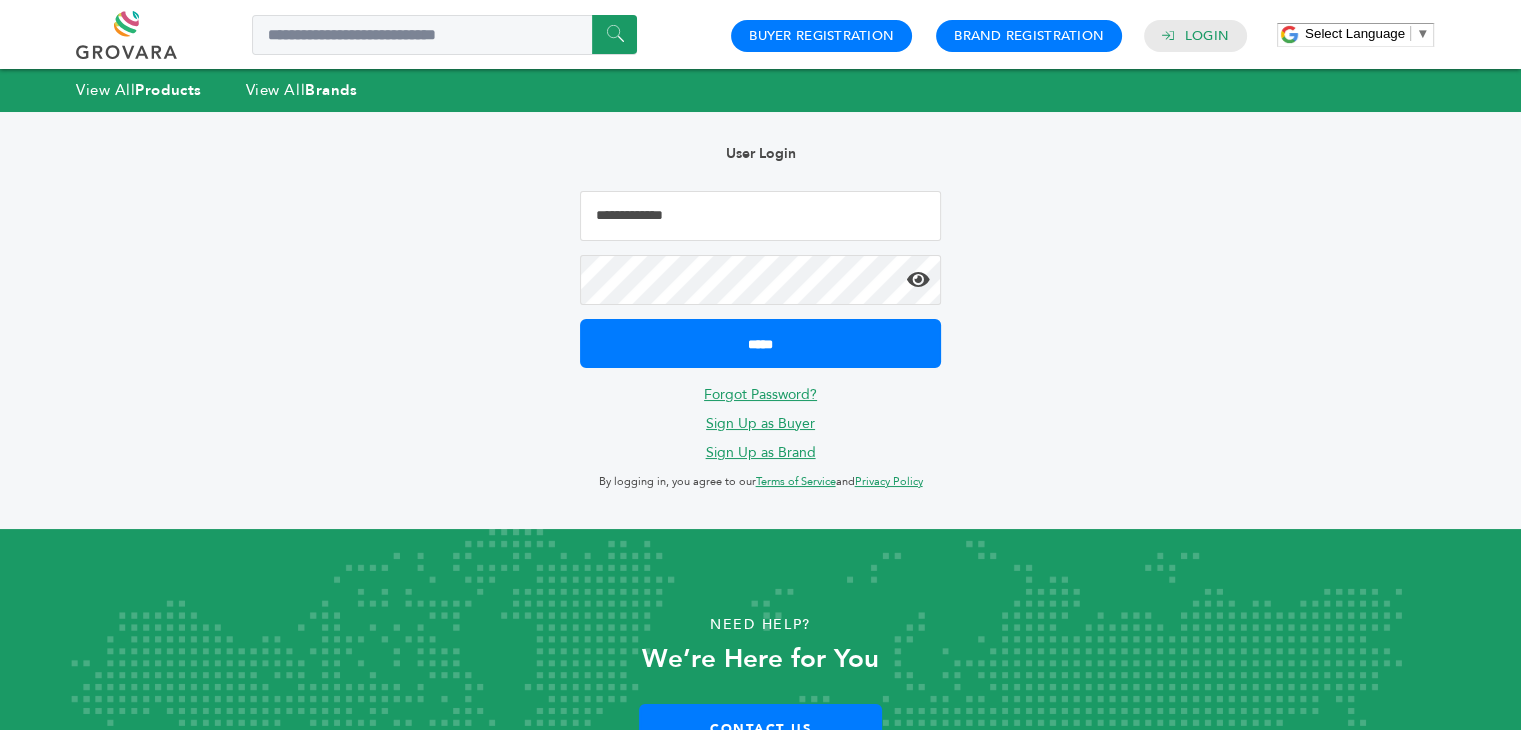 click at bounding box center (760, 216) 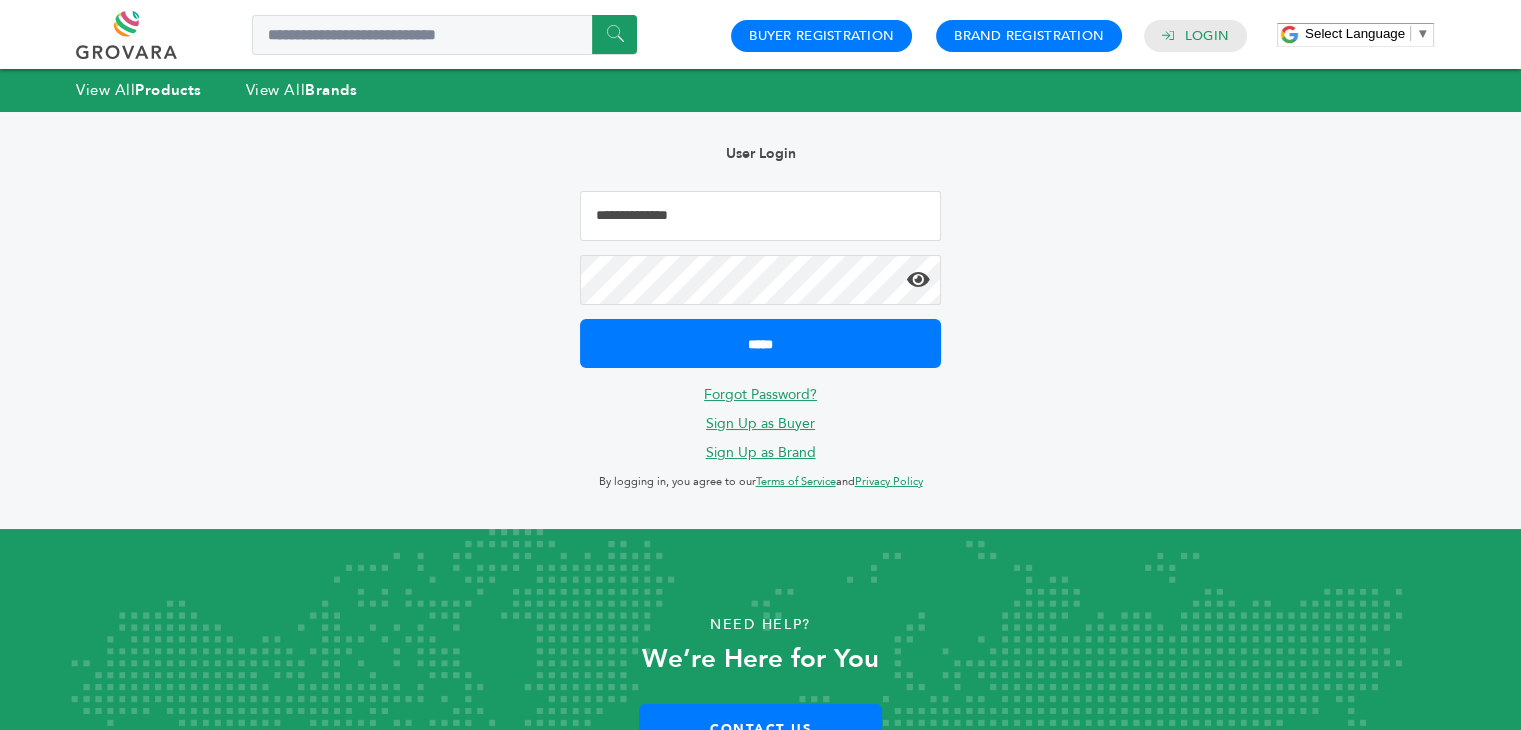 click at bounding box center (918, 280) 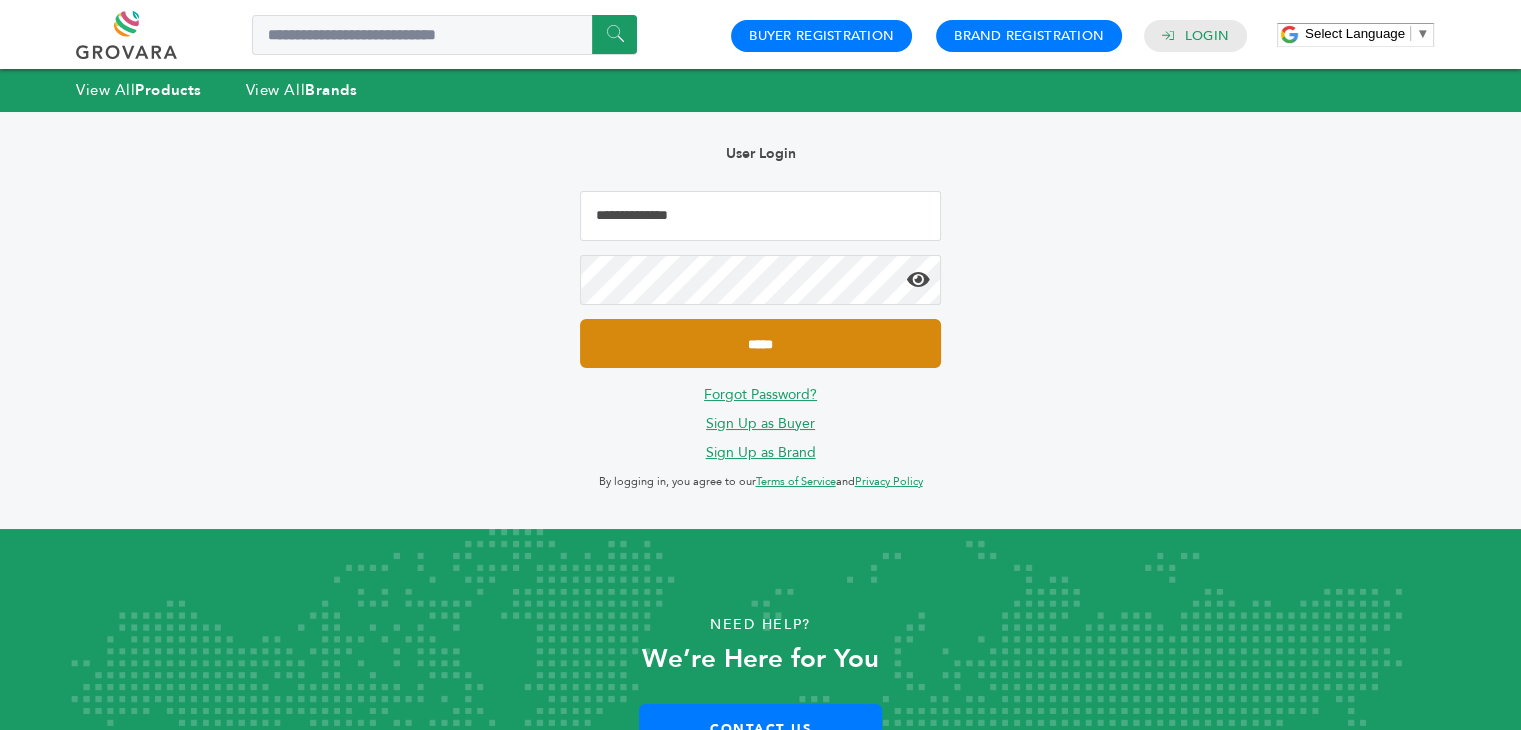 click on "*****" at bounding box center [760, 343] 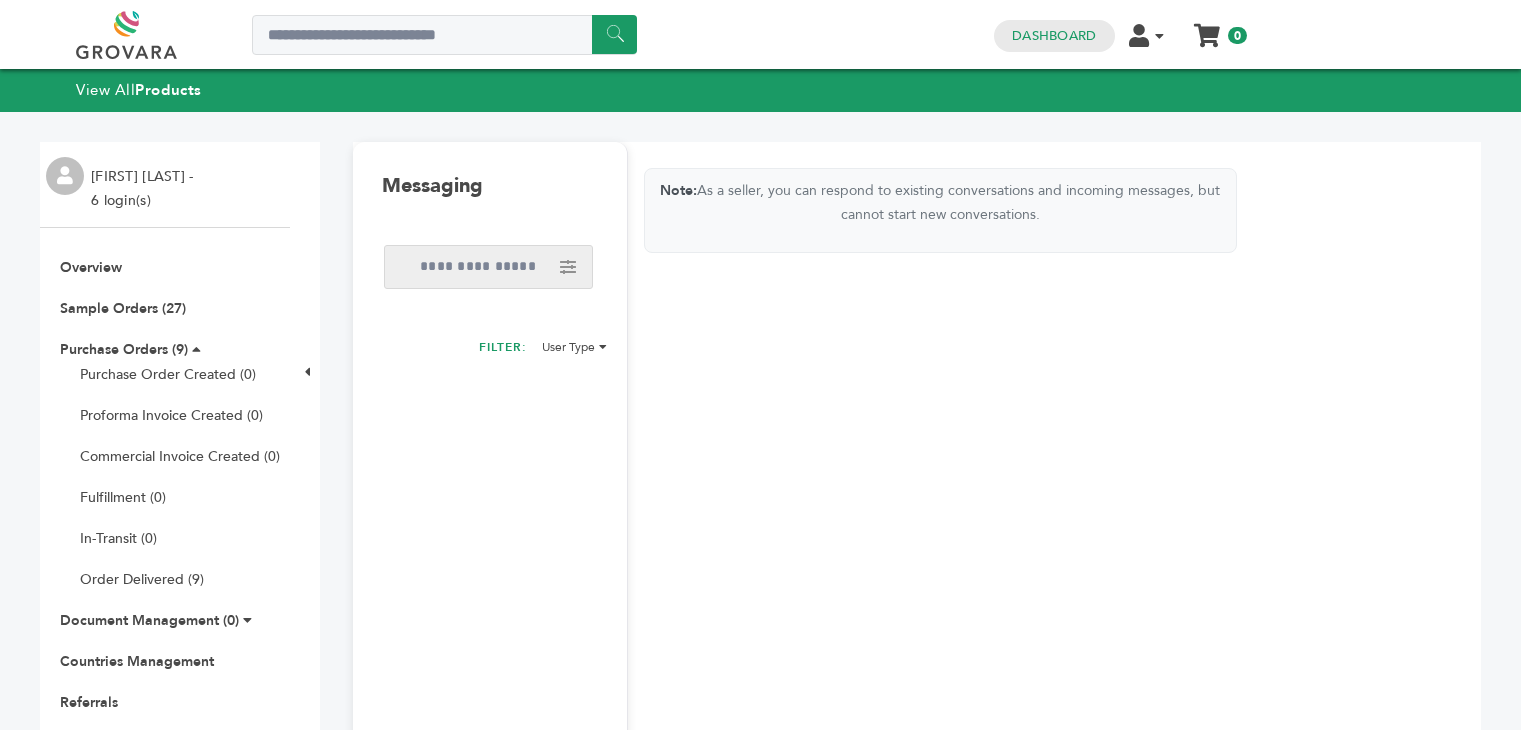 scroll, scrollTop: 0, scrollLeft: 0, axis: both 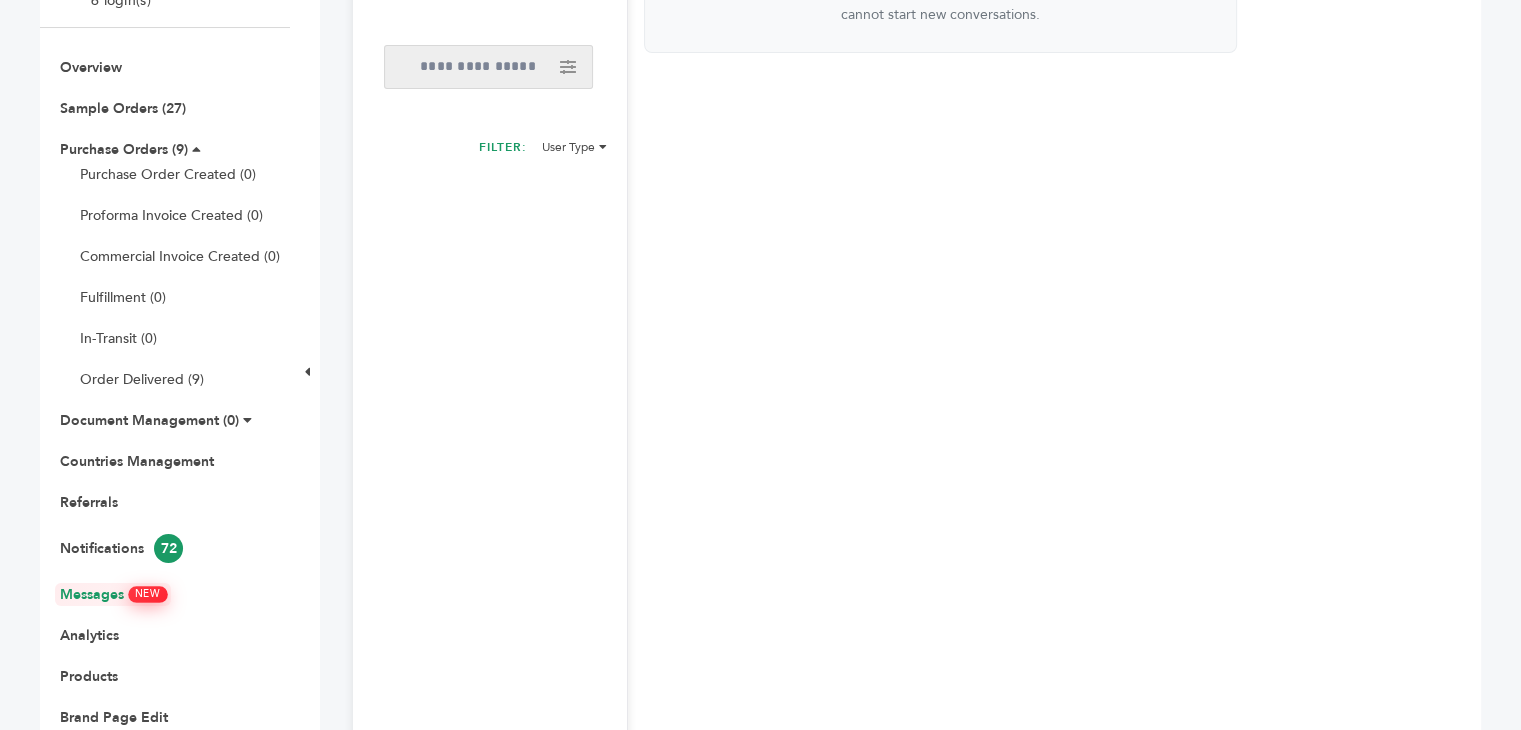 click on "Messages
NEW" at bounding box center (113, 594) 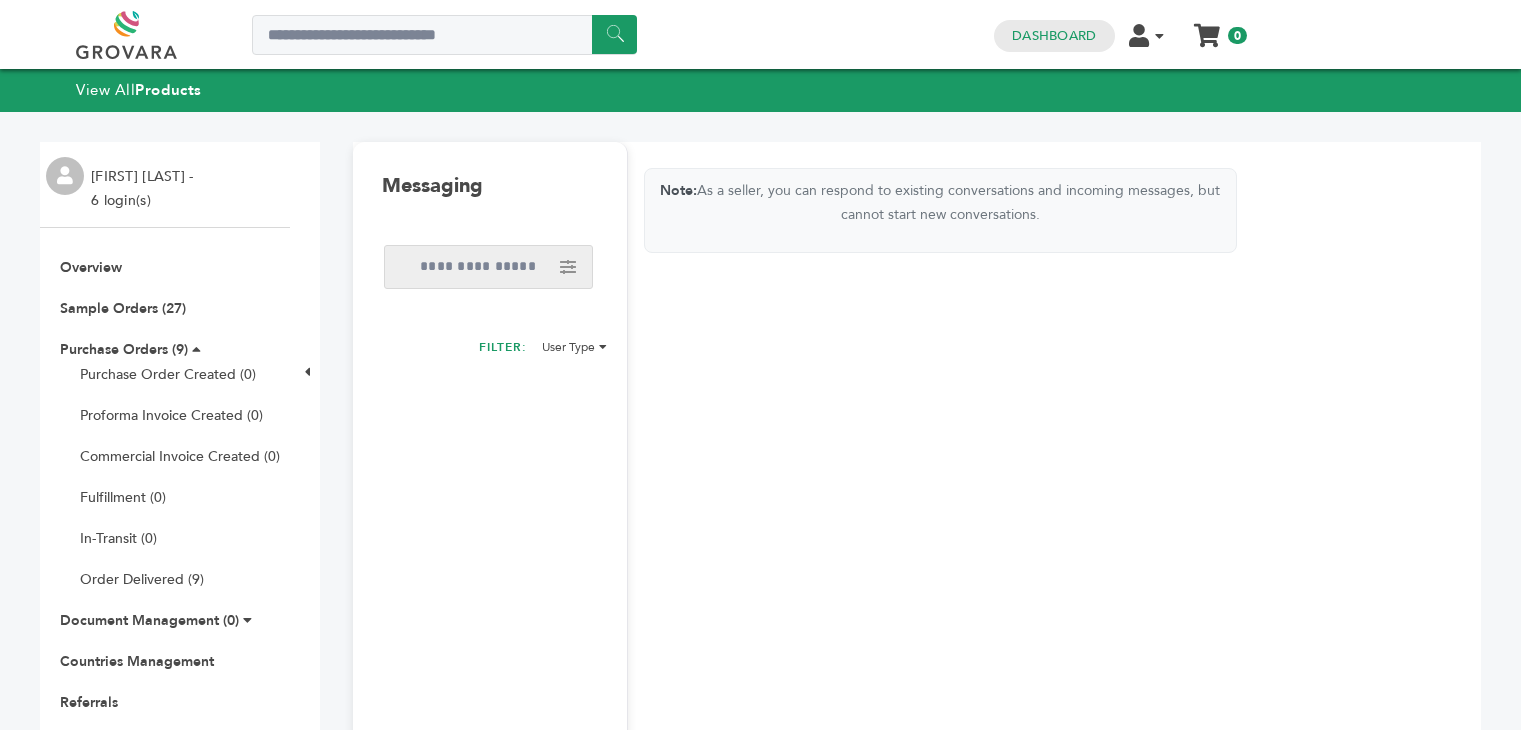 scroll, scrollTop: 0, scrollLeft: 0, axis: both 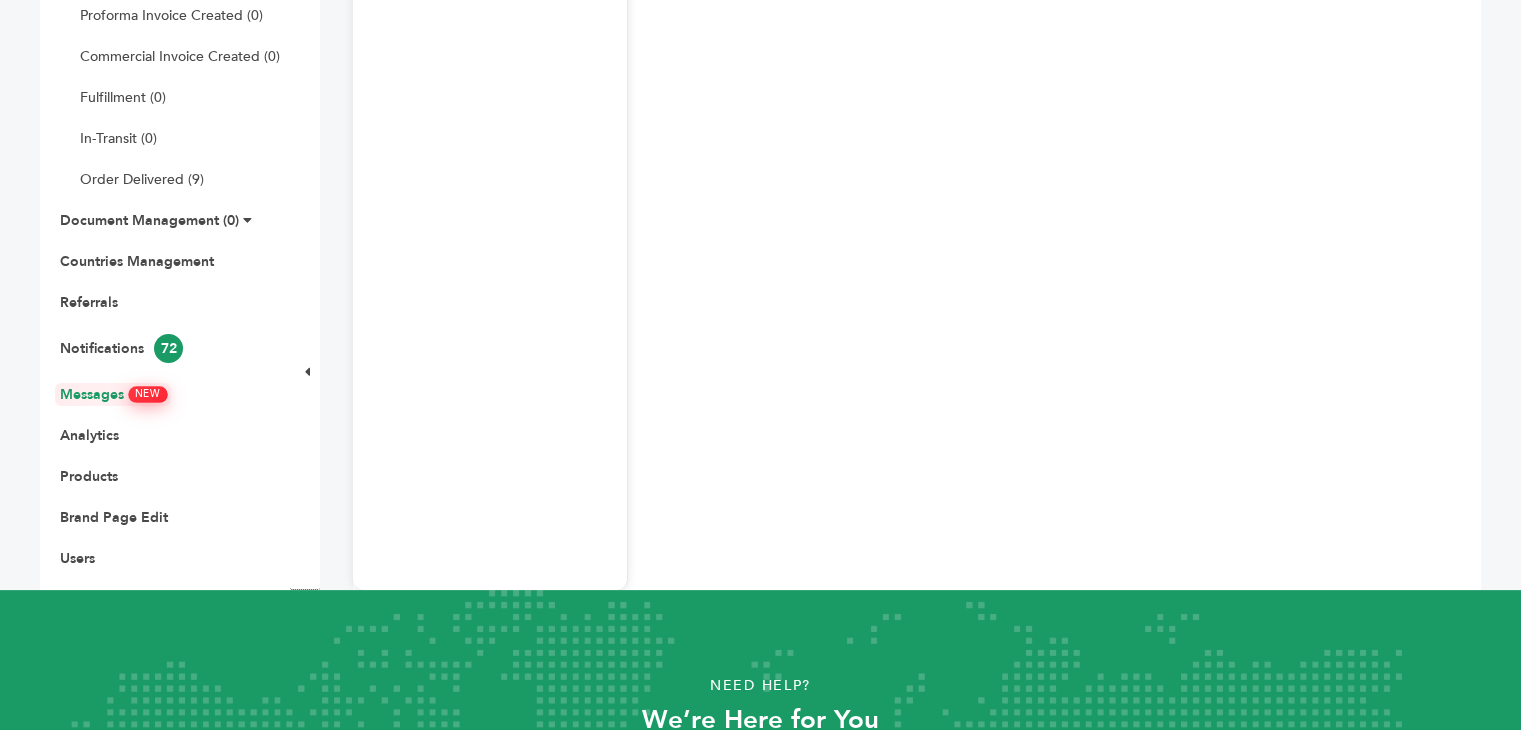 click on "Messages
NEW" at bounding box center [113, 394] 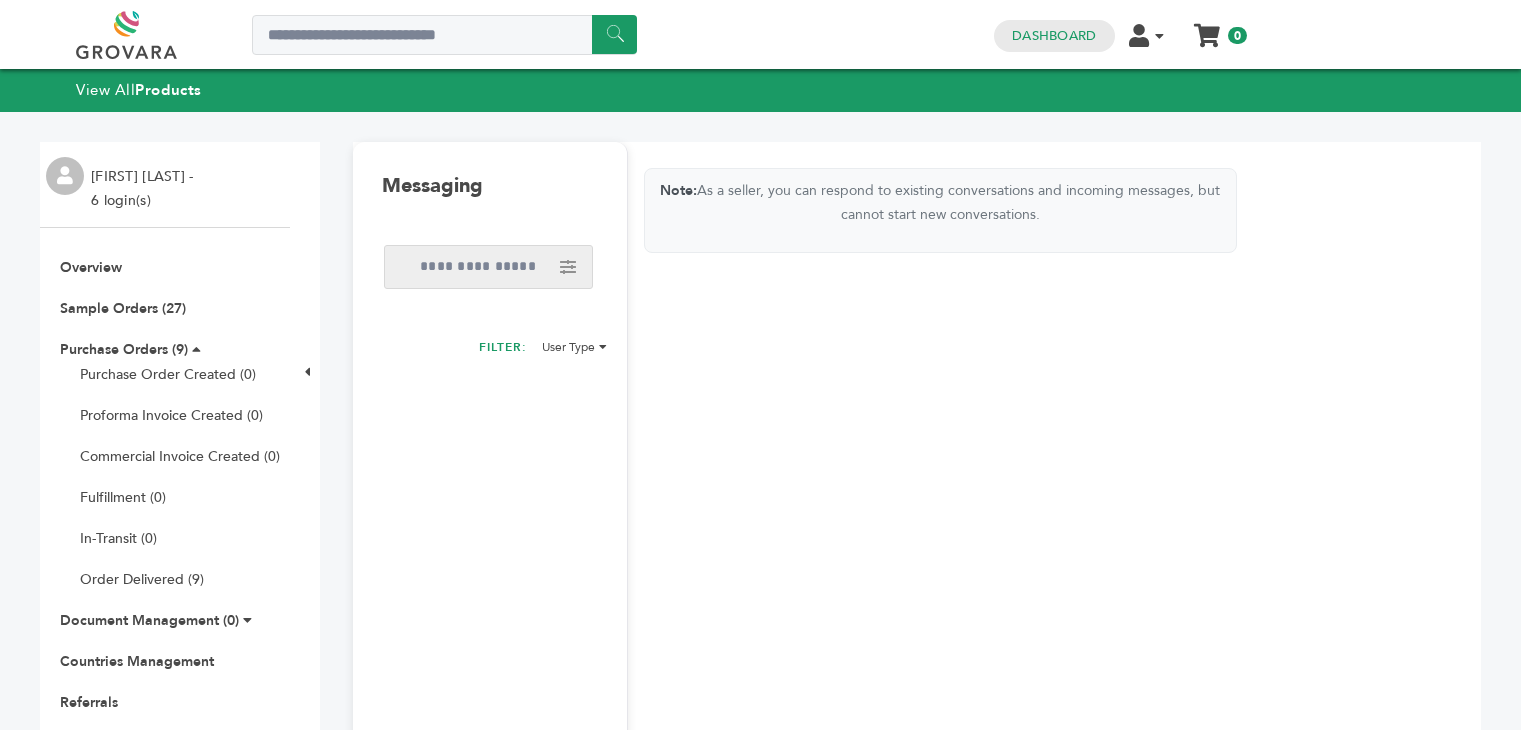 scroll, scrollTop: 0, scrollLeft: 0, axis: both 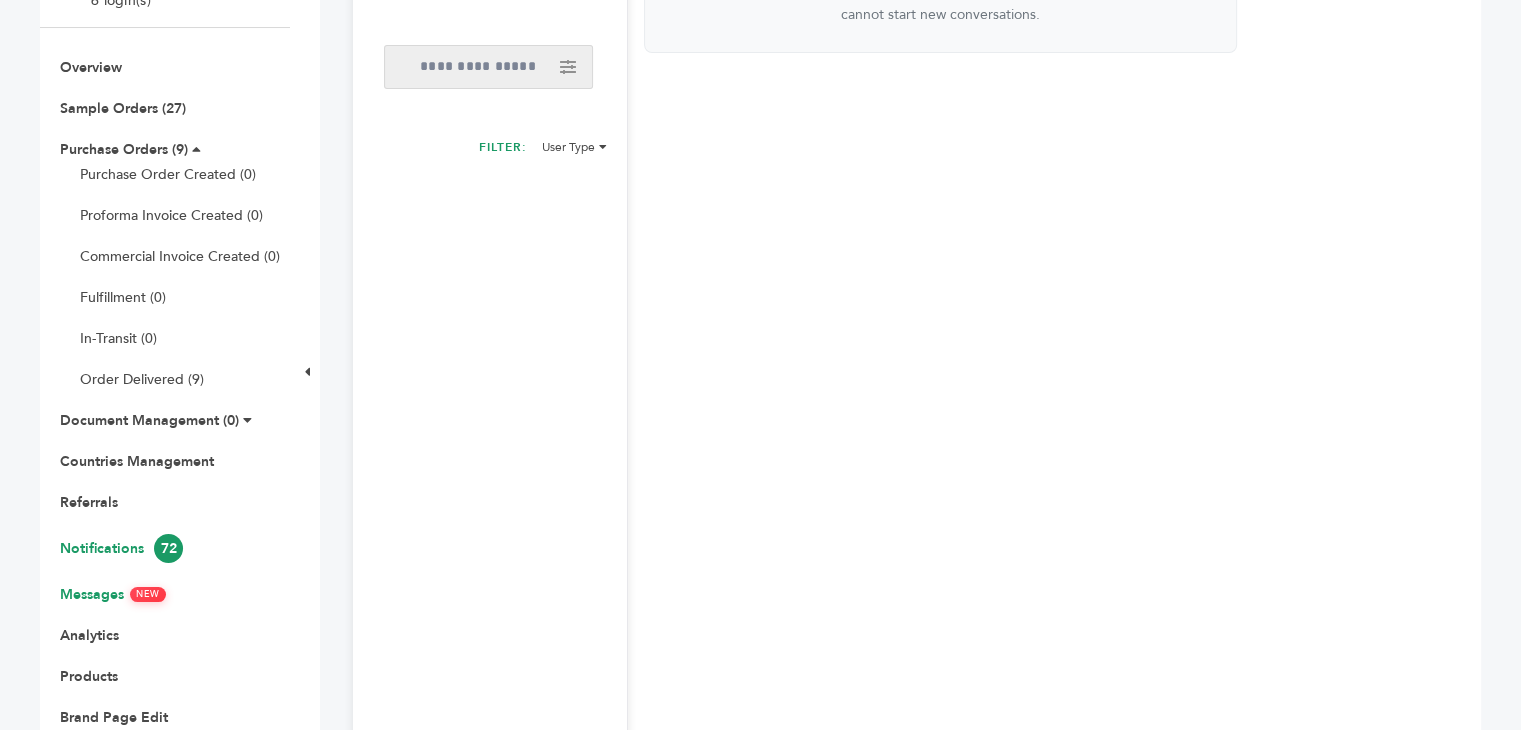 click on "Notifications
[NUMBER]" at bounding box center (121, 548) 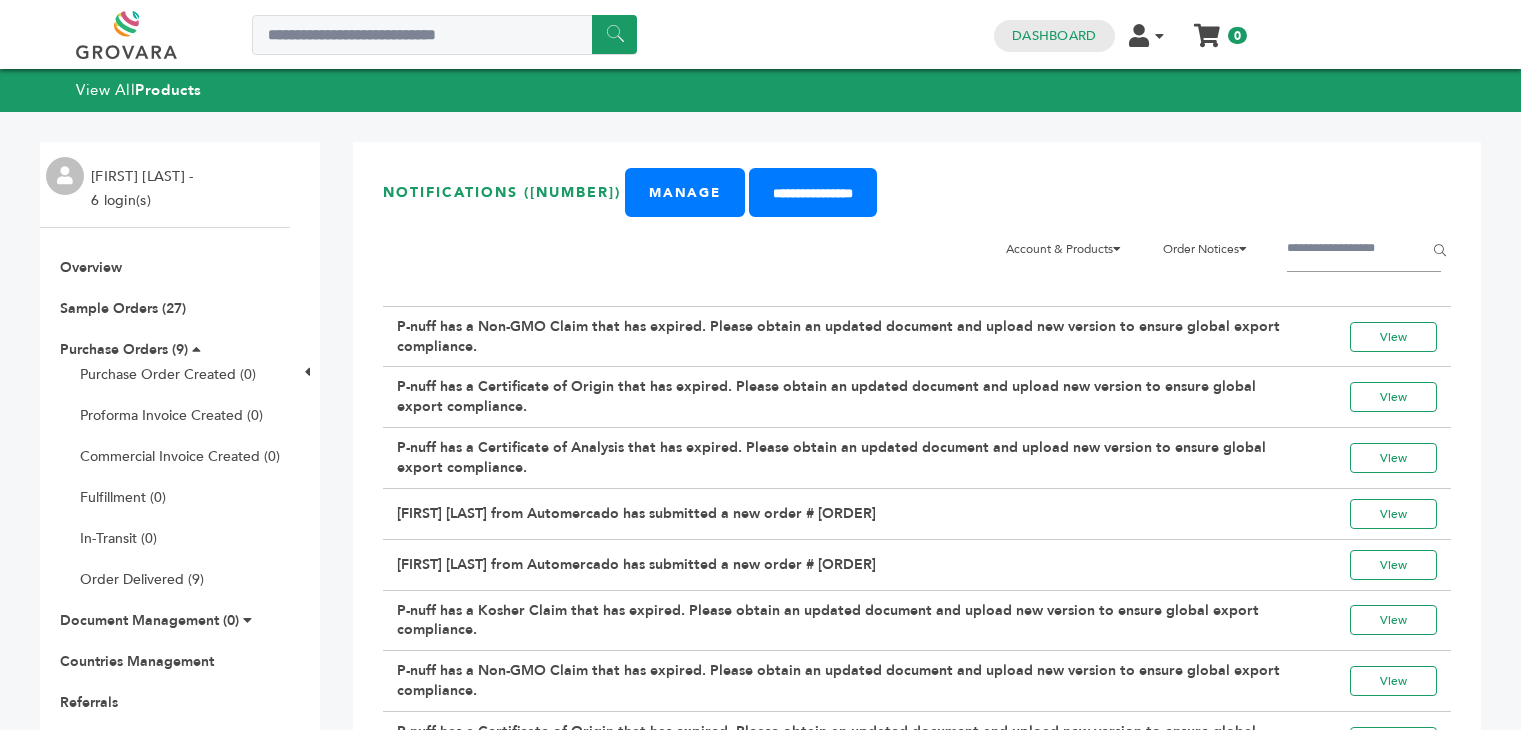 scroll, scrollTop: 0, scrollLeft: 0, axis: both 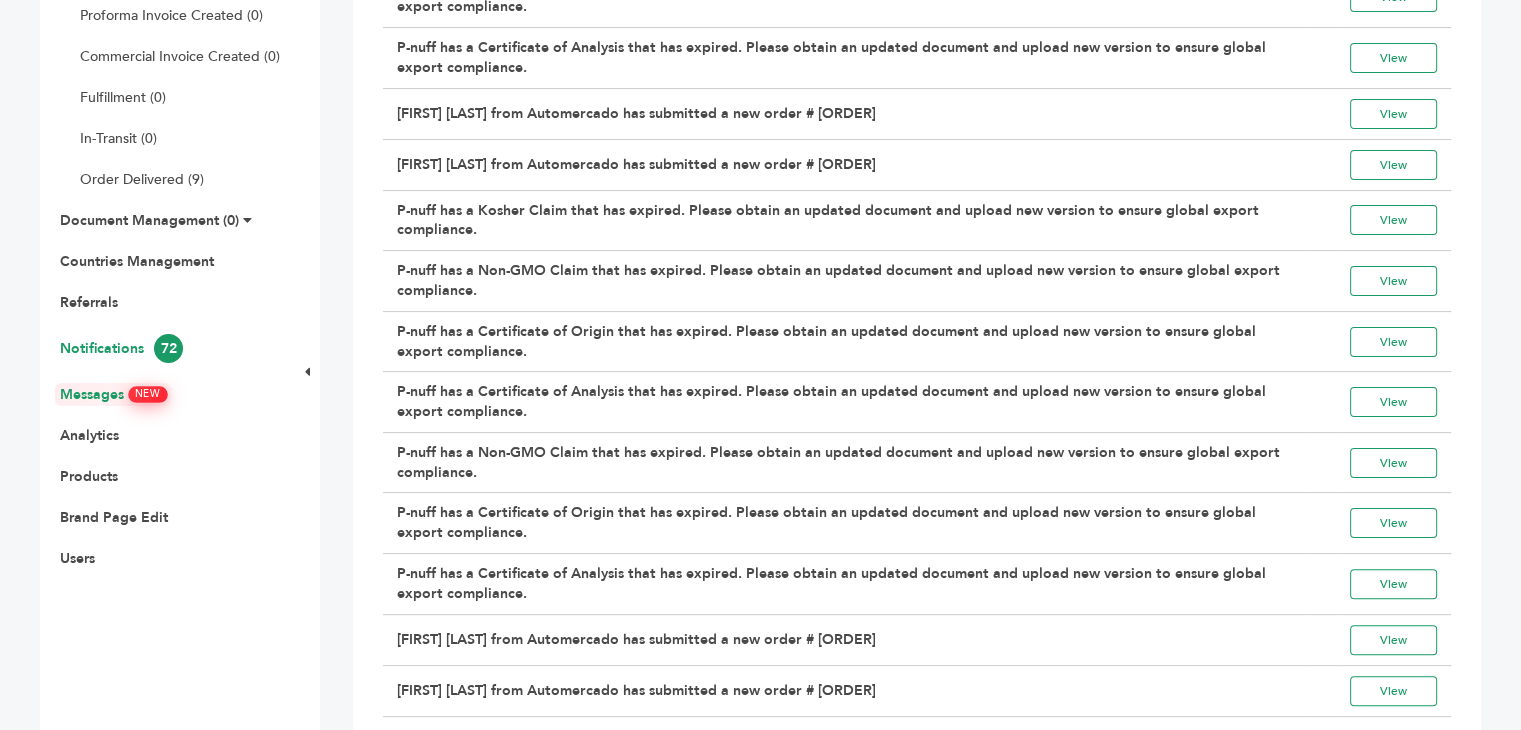 click on "Messages
NEW" at bounding box center [113, 394] 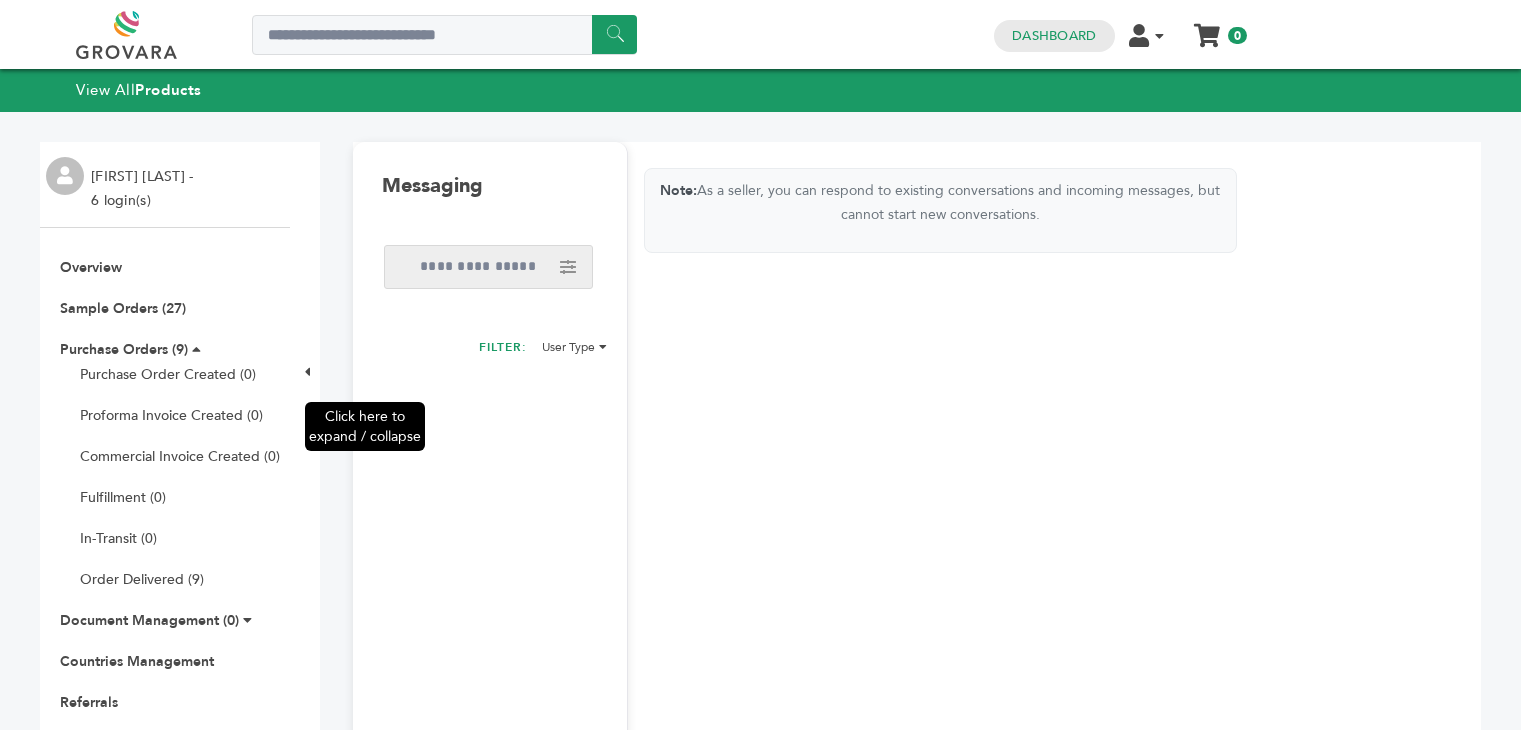 scroll, scrollTop: 0, scrollLeft: 0, axis: both 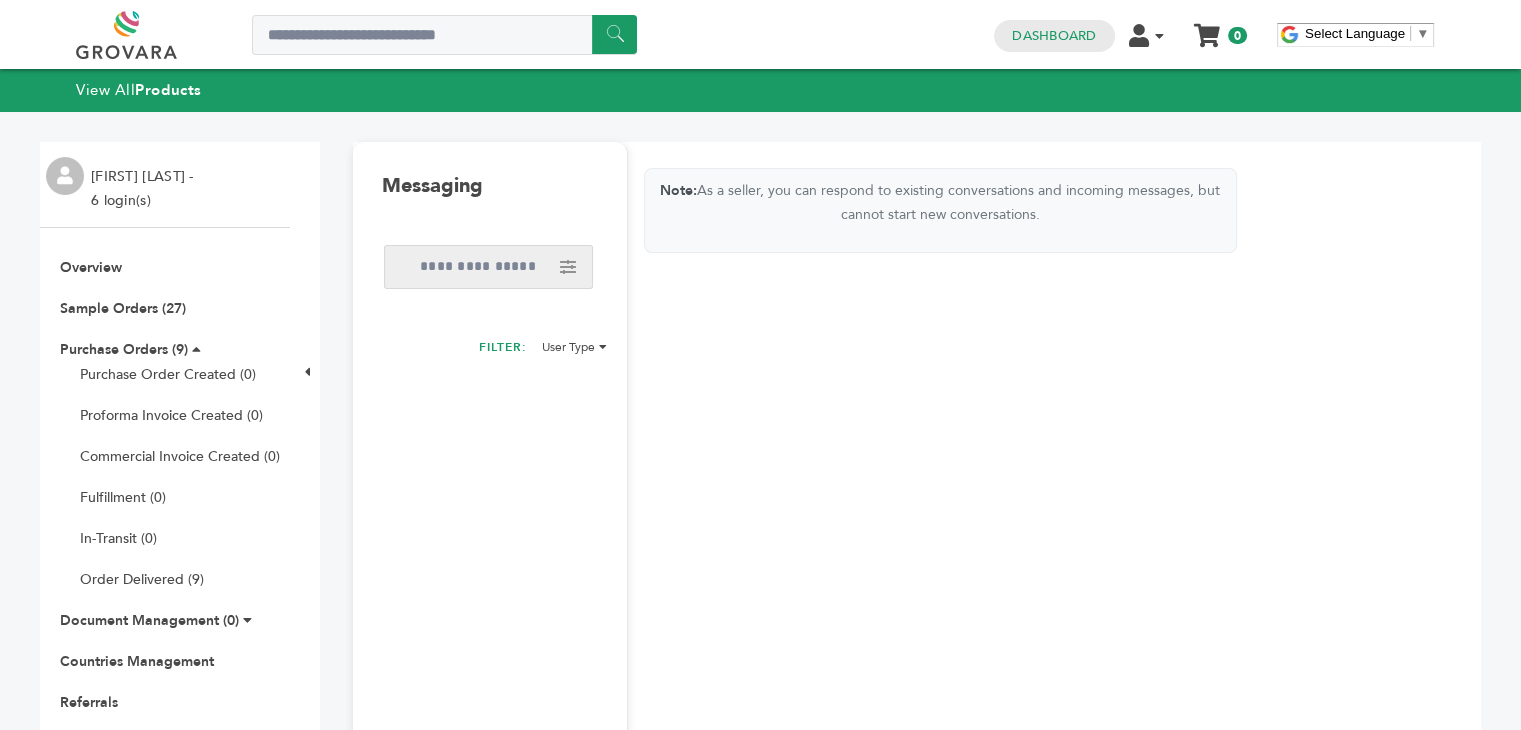 click at bounding box center (568, 267) 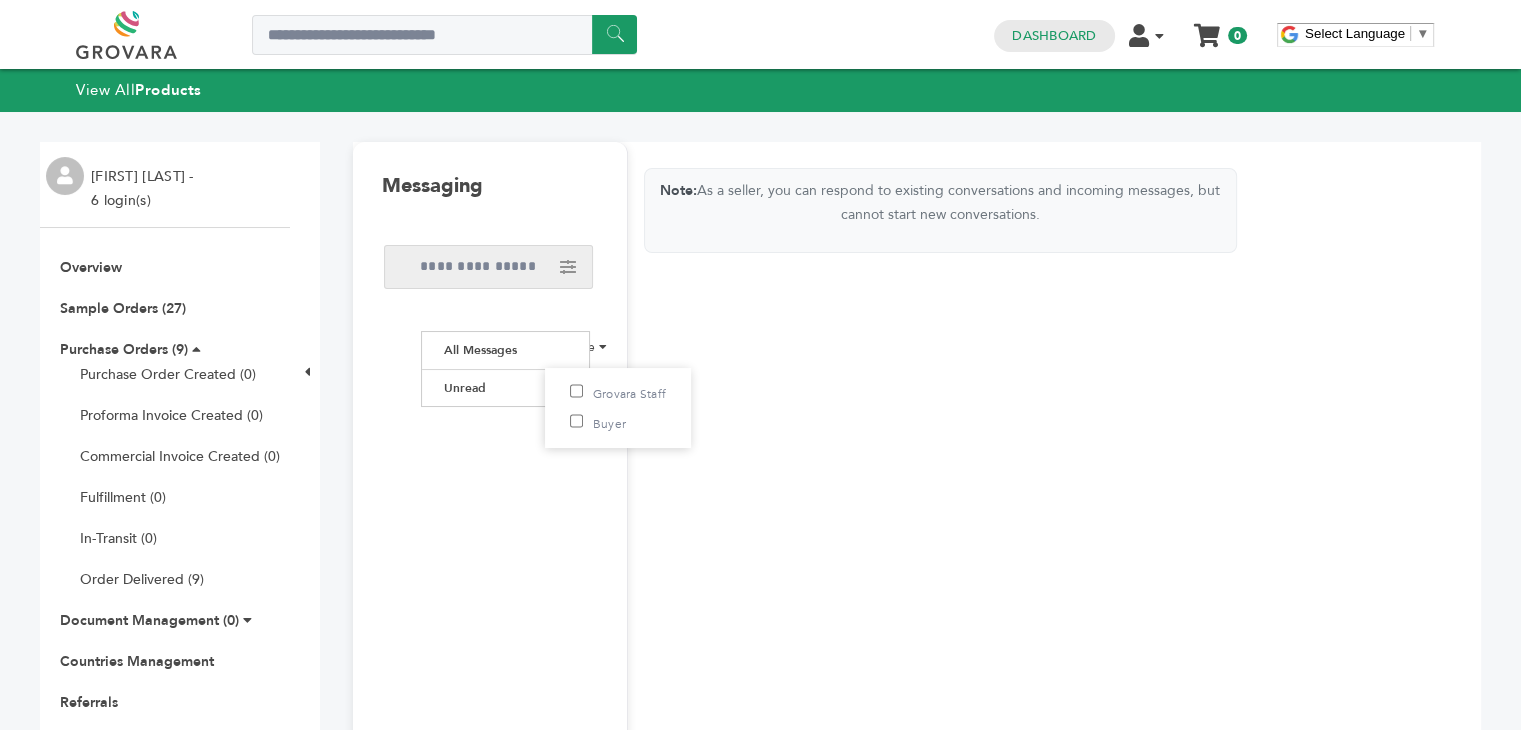 click at bounding box center (601, 347) 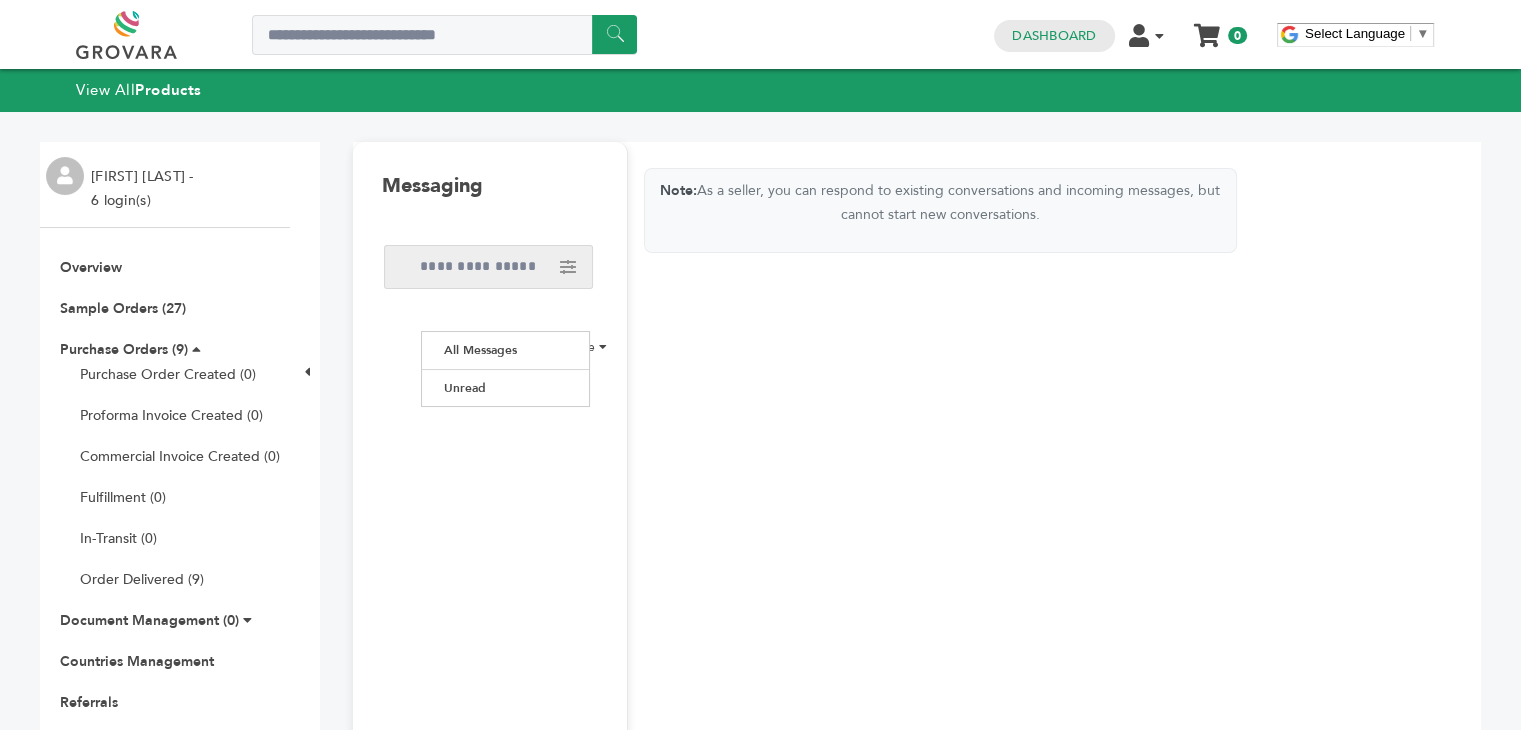 click on "Messaging
******
All Messages
Unread
FILTER:
User Type
Grovara Staff
Buyer" at bounding box center (490, 566) 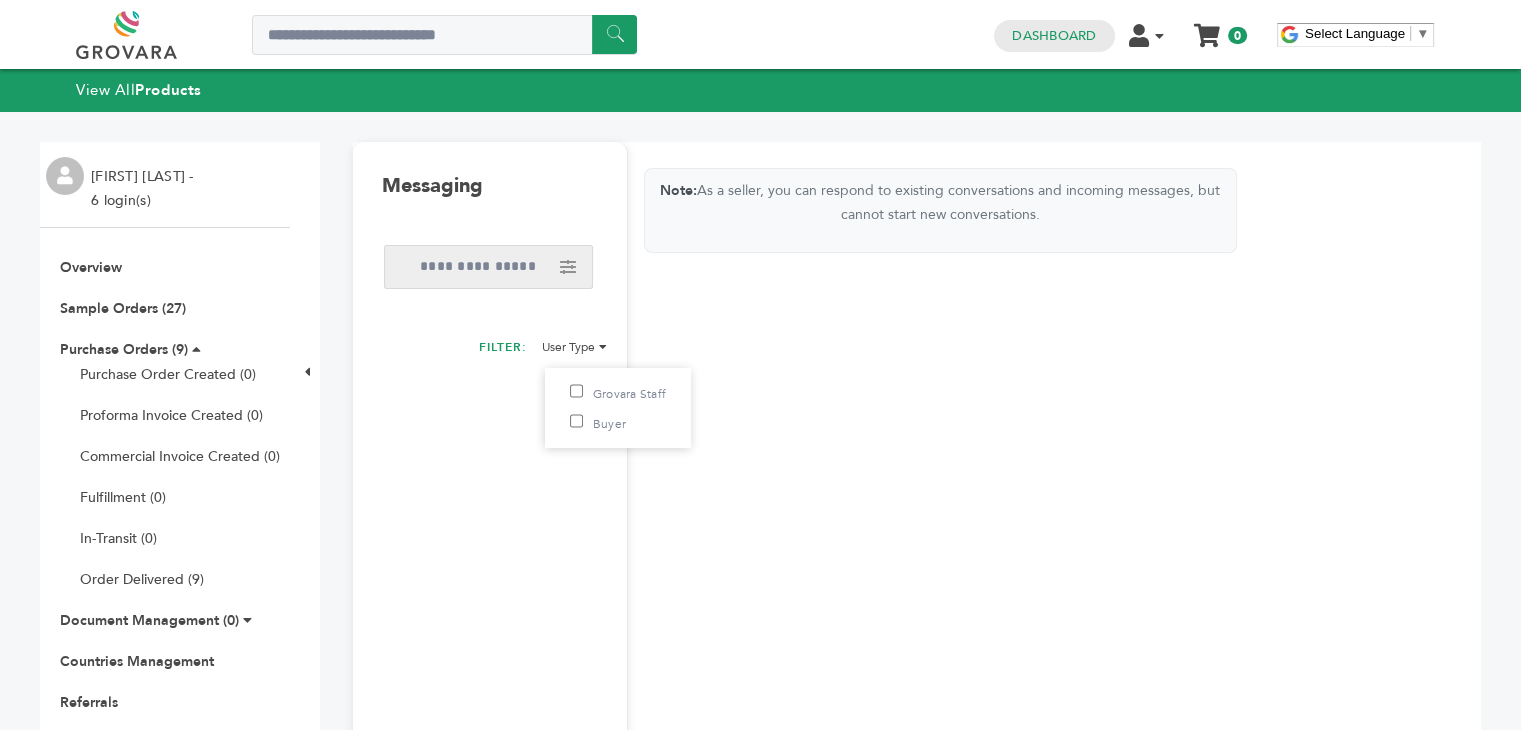 click at bounding box center (601, 347) 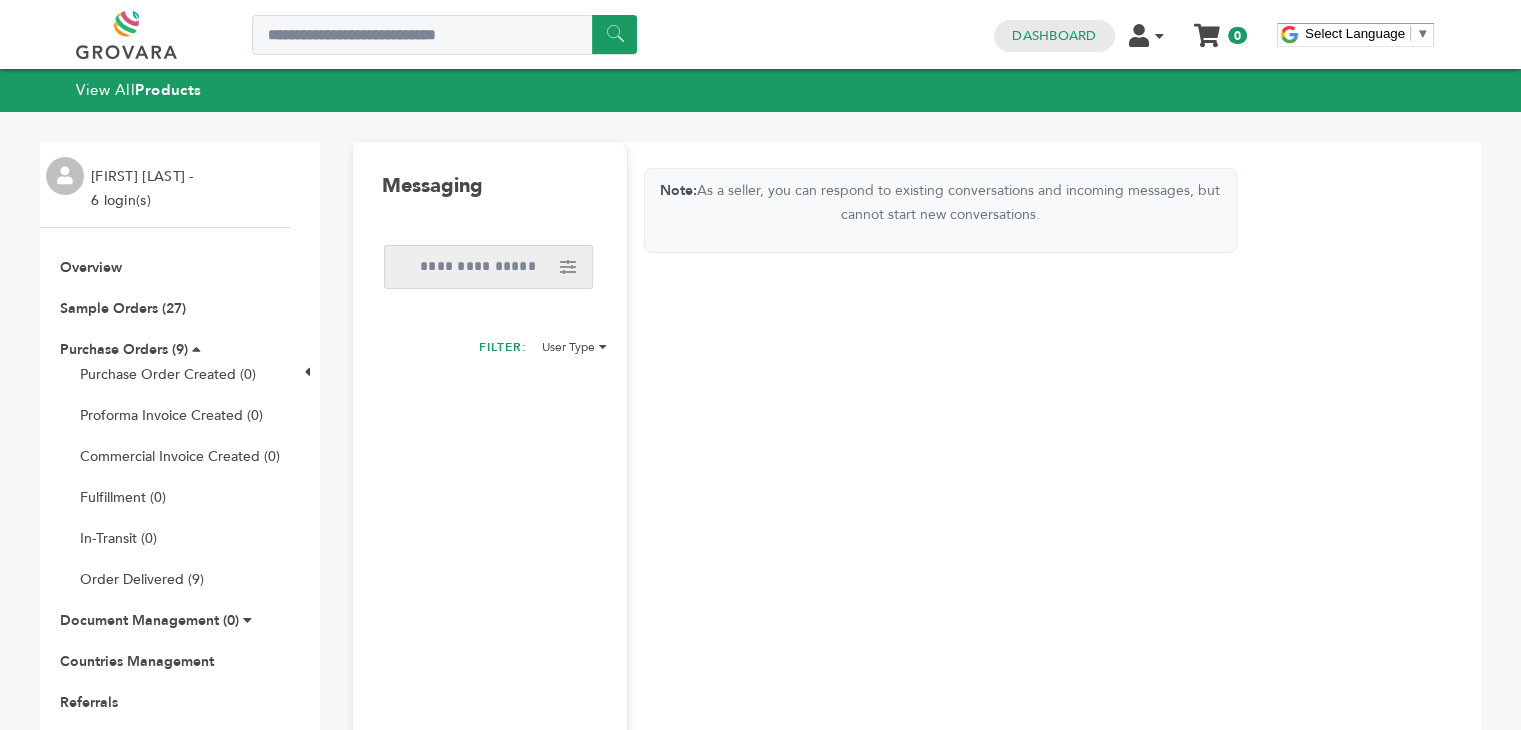 click on "FILTER:" at bounding box center (503, 350) 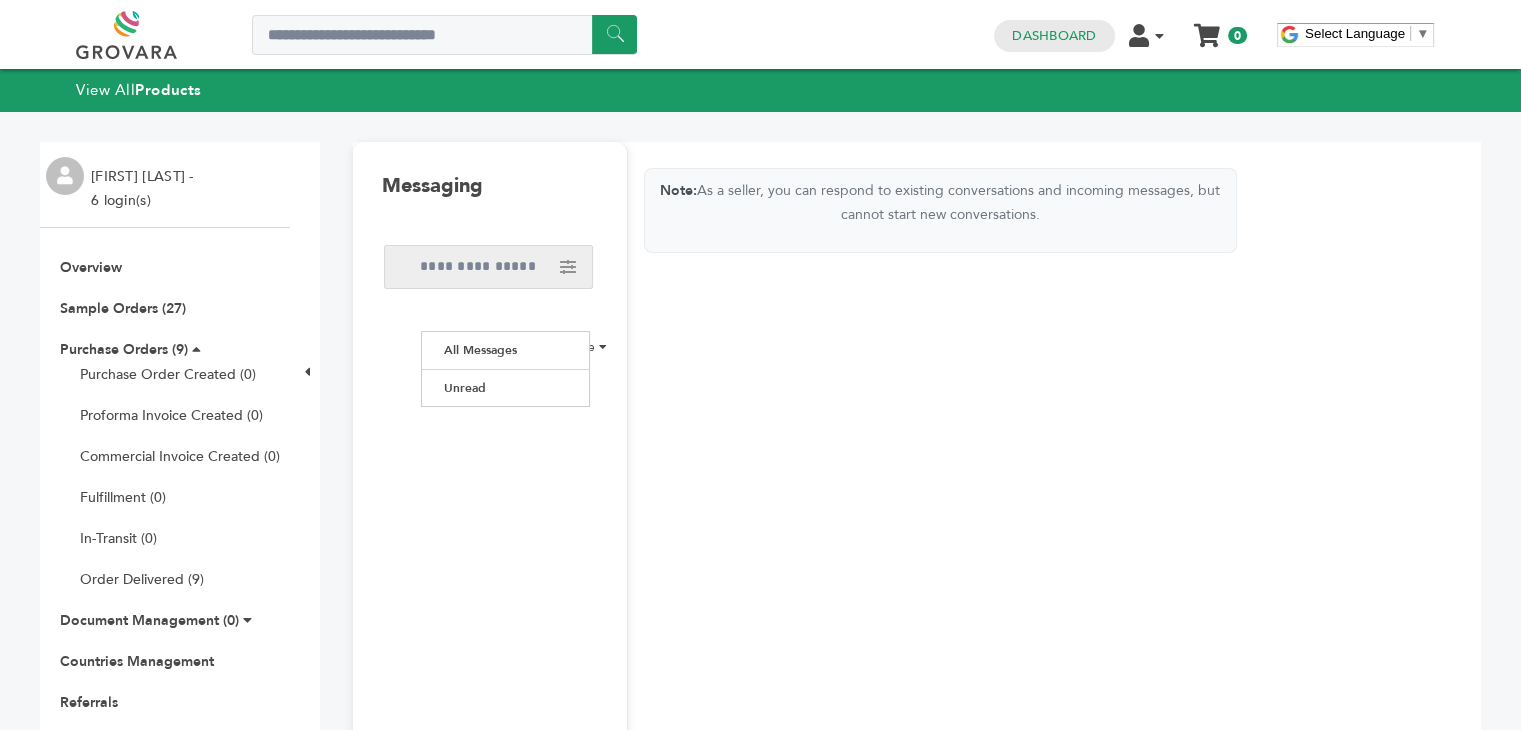 click on "Unread" at bounding box center (505, 387) 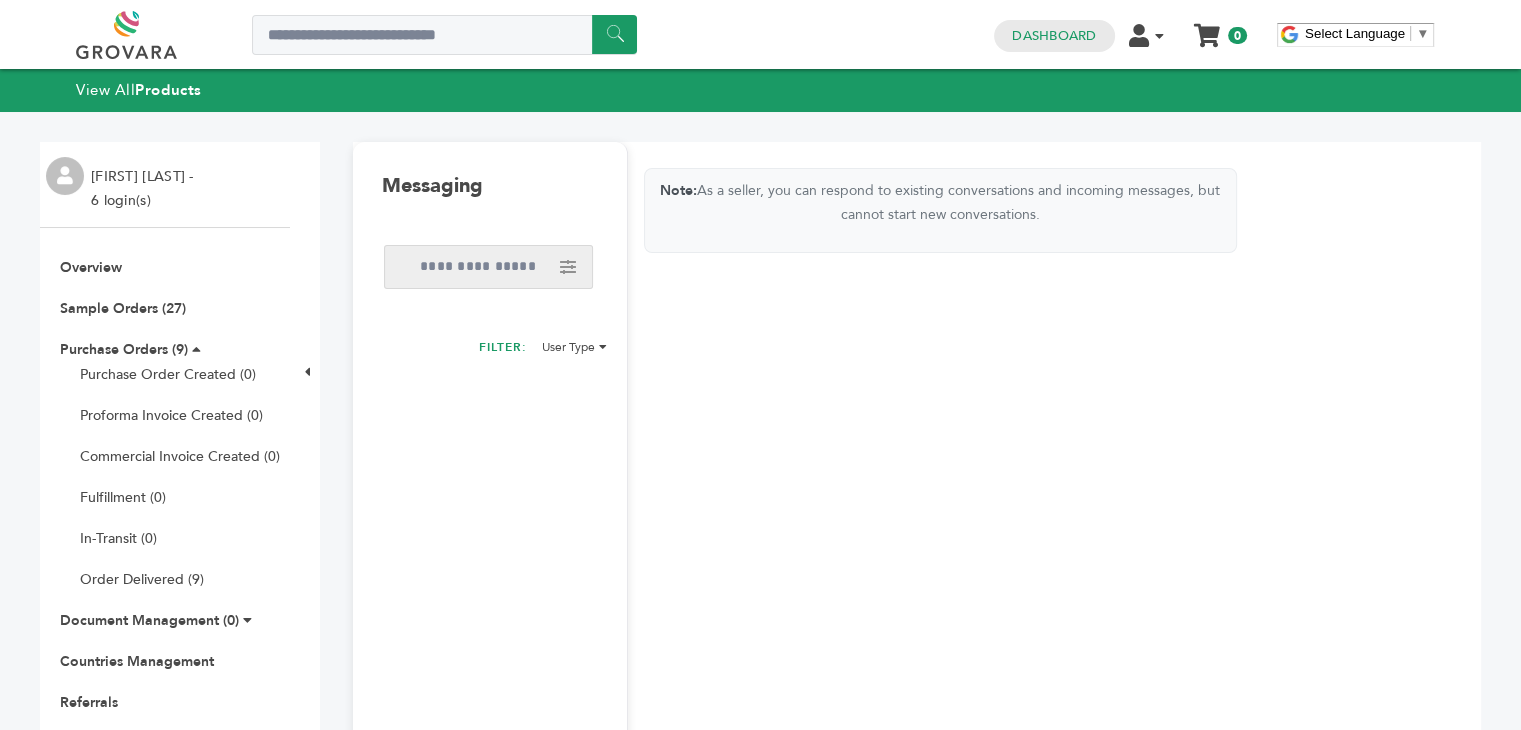 click on "Note:  As a seller, you can respond to existing conversations and incoming messages, but cannot start new conversations." at bounding box center [940, 203] 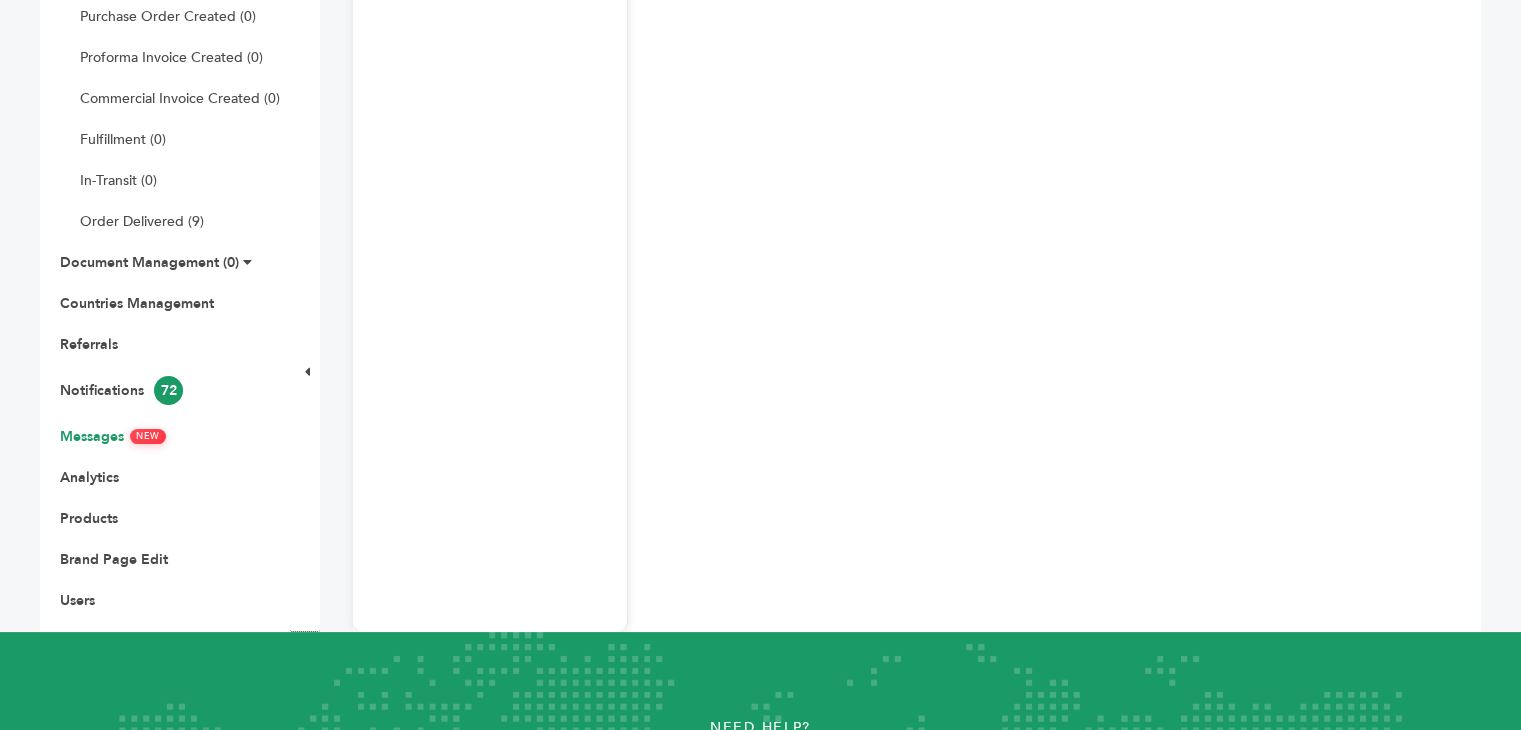 scroll, scrollTop: 500, scrollLeft: 0, axis: vertical 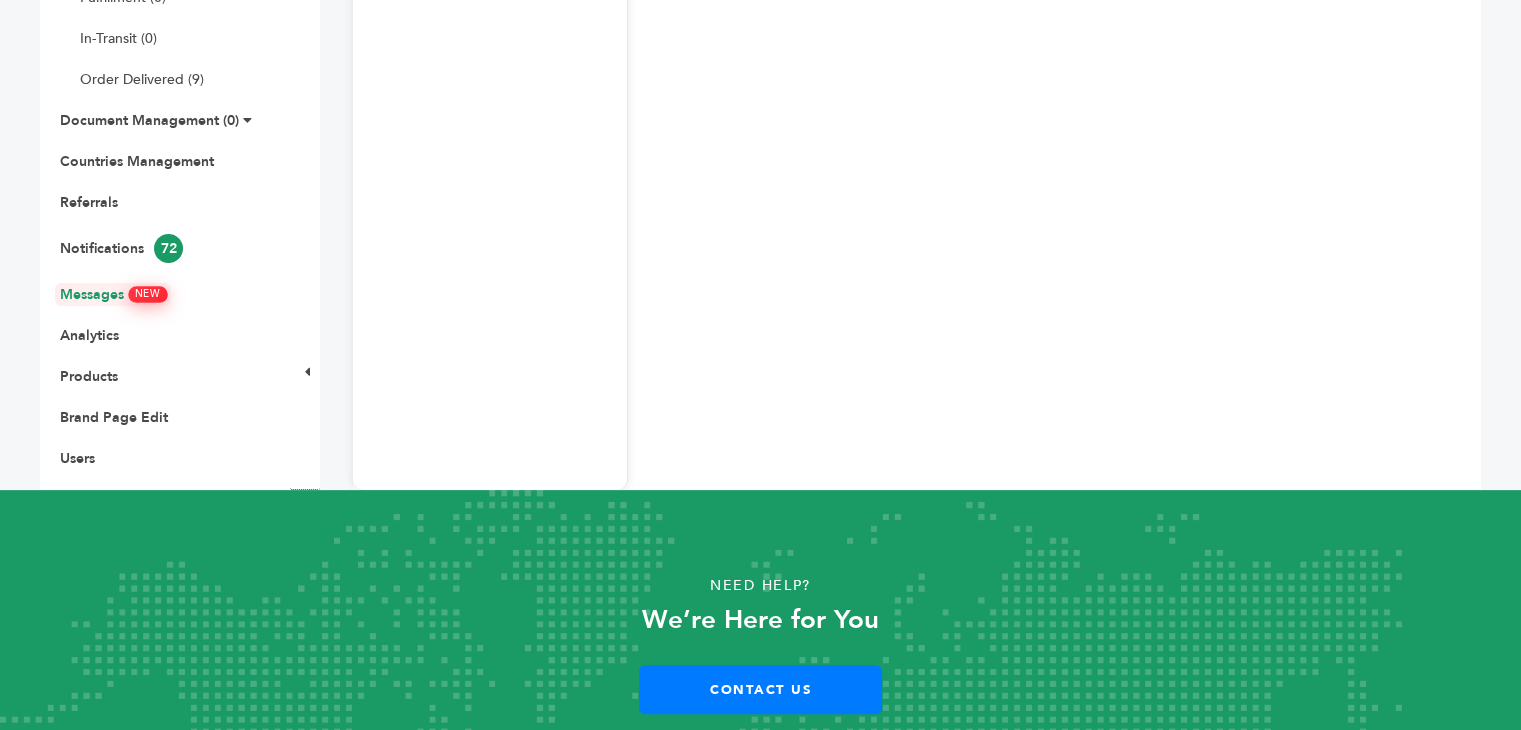 click on "Messages
NEW" at bounding box center [113, 294] 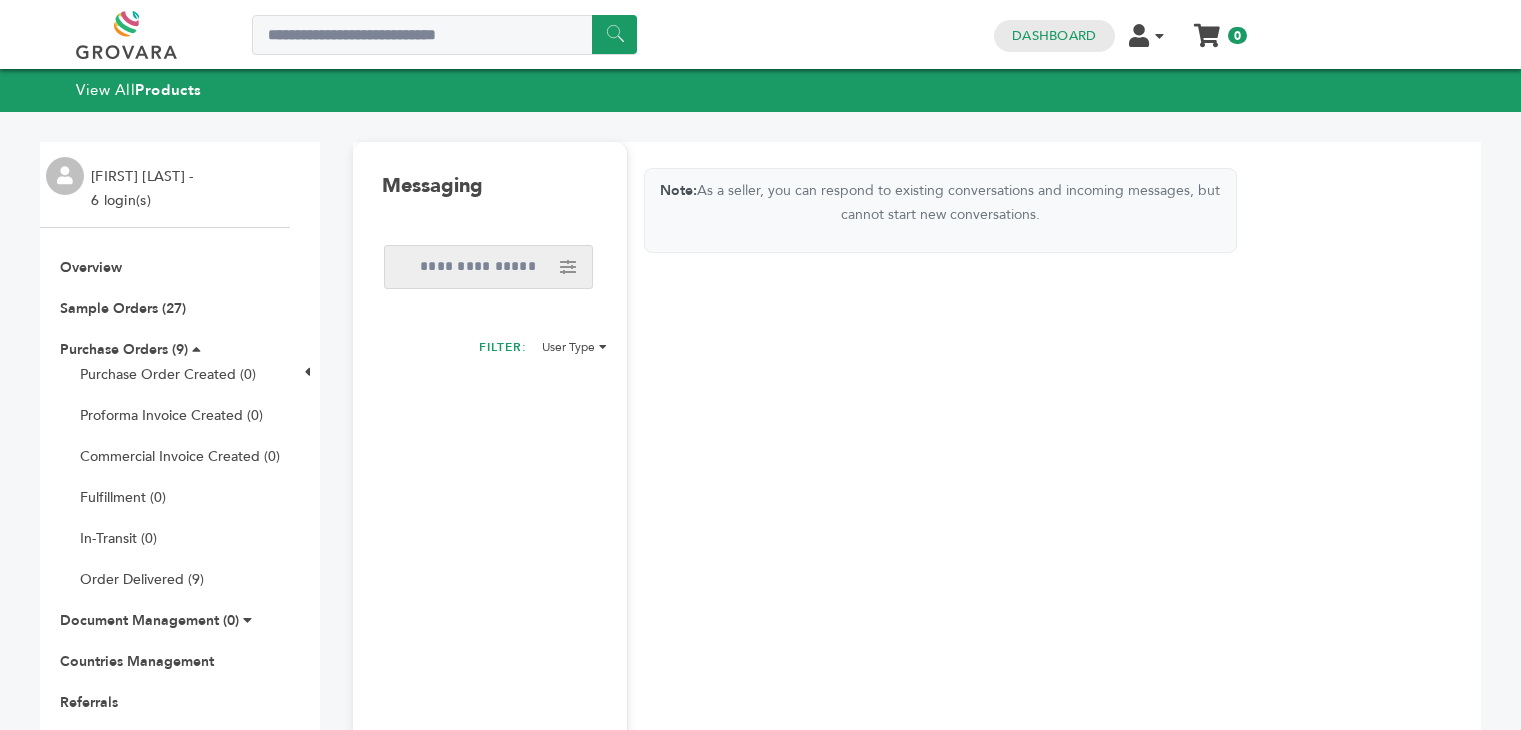 scroll, scrollTop: 0, scrollLeft: 0, axis: both 